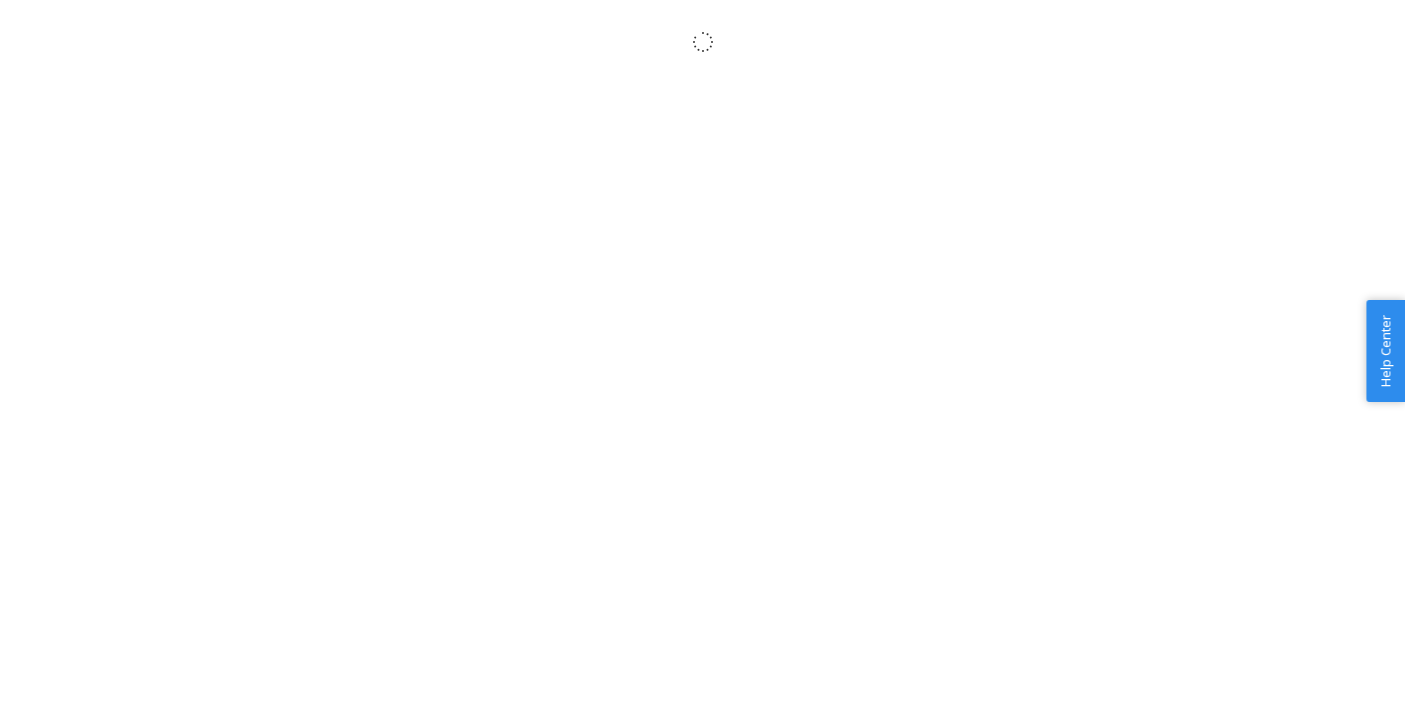 scroll, scrollTop: 0, scrollLeft: 0, axis: both 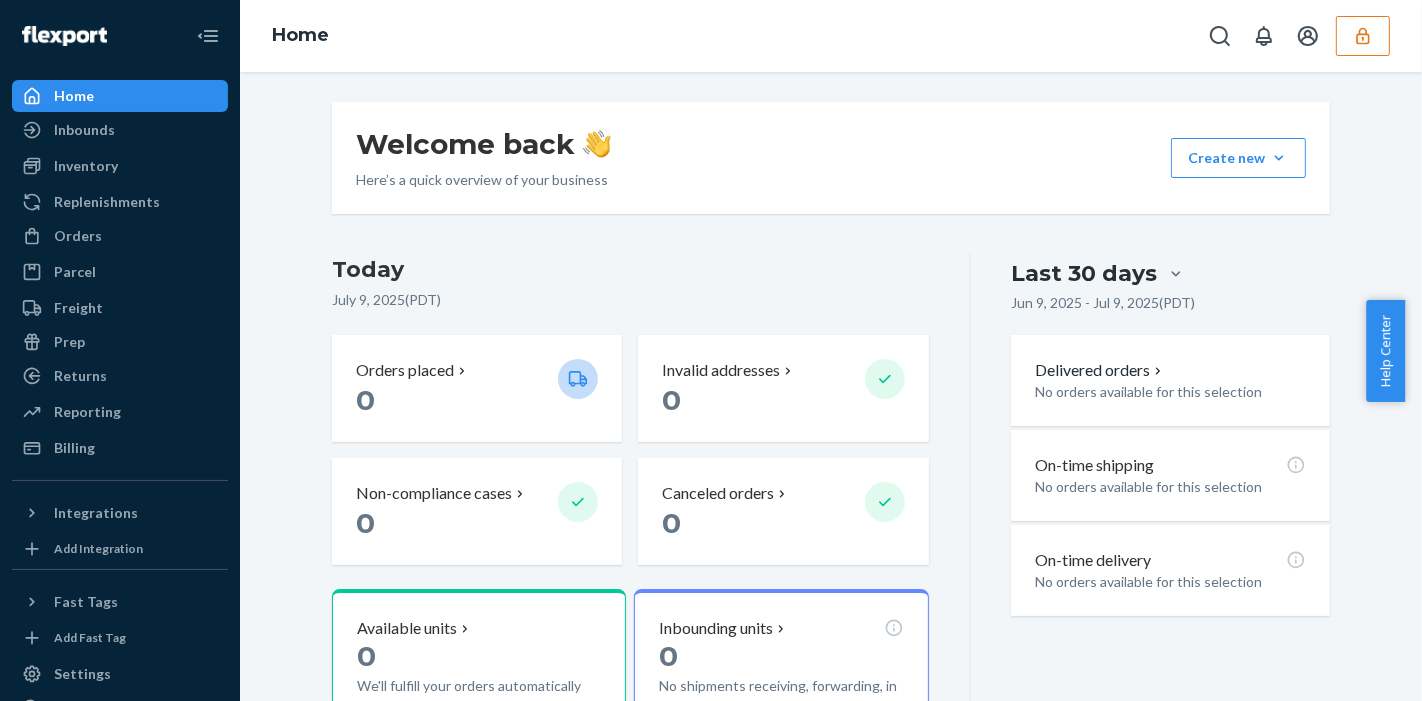 click at bounding box center [1363, 36] 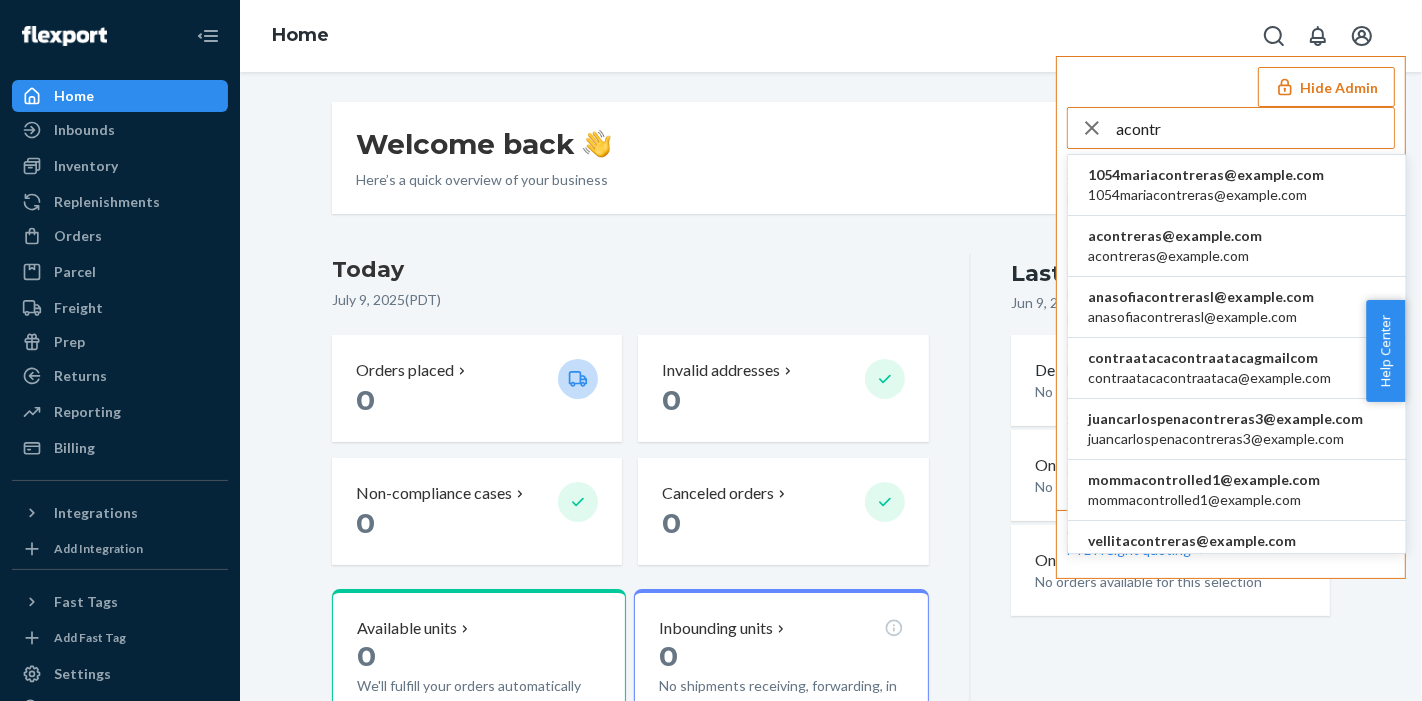type on "acontr" 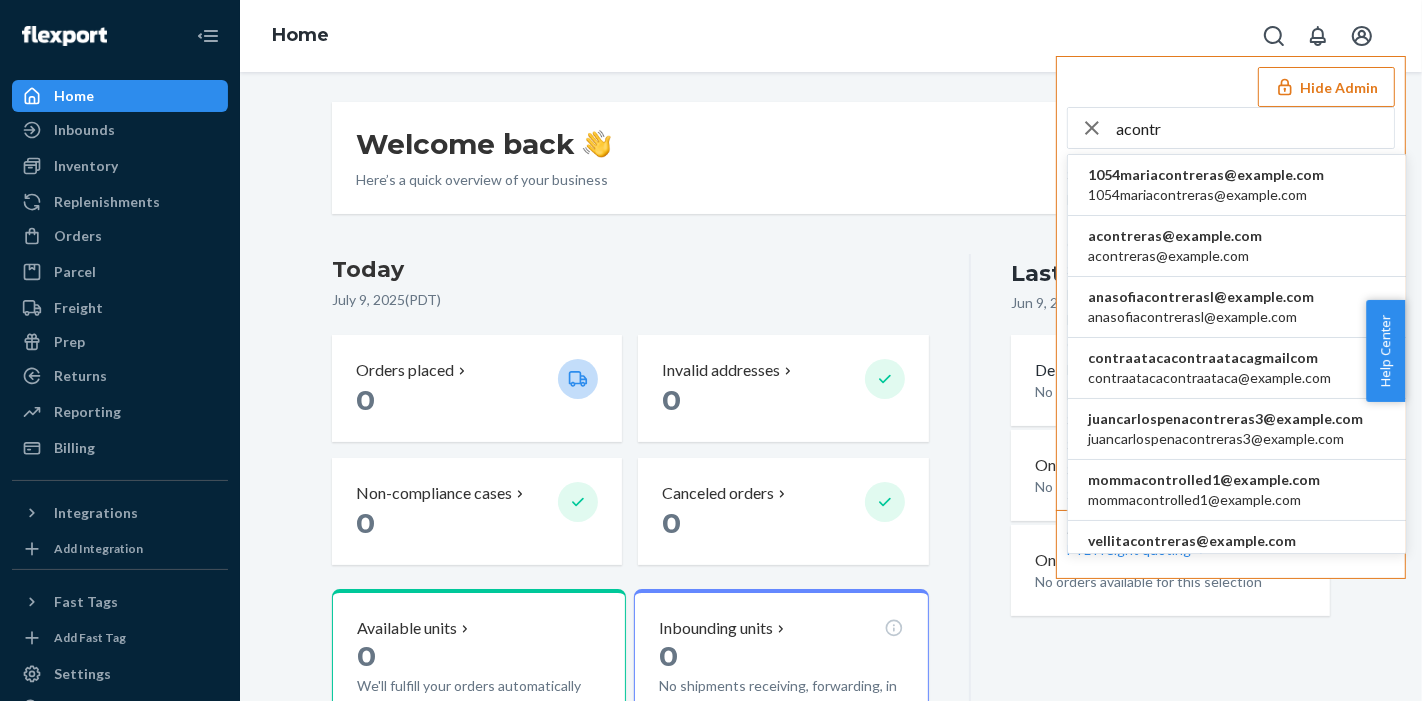 click on "acontreras@example.com" at bounding box center [1206, 175] 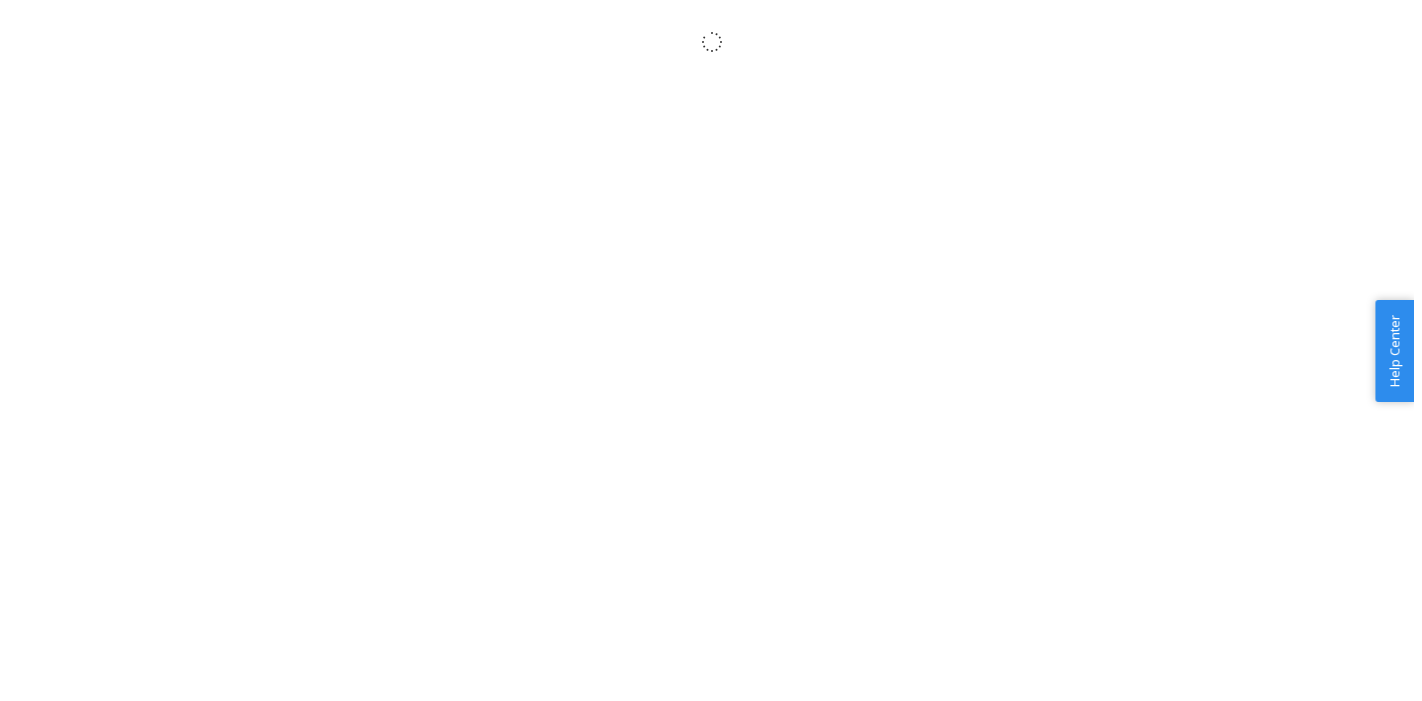 scroll, scrollTop: 0, scrollLeft: 0, axis: both 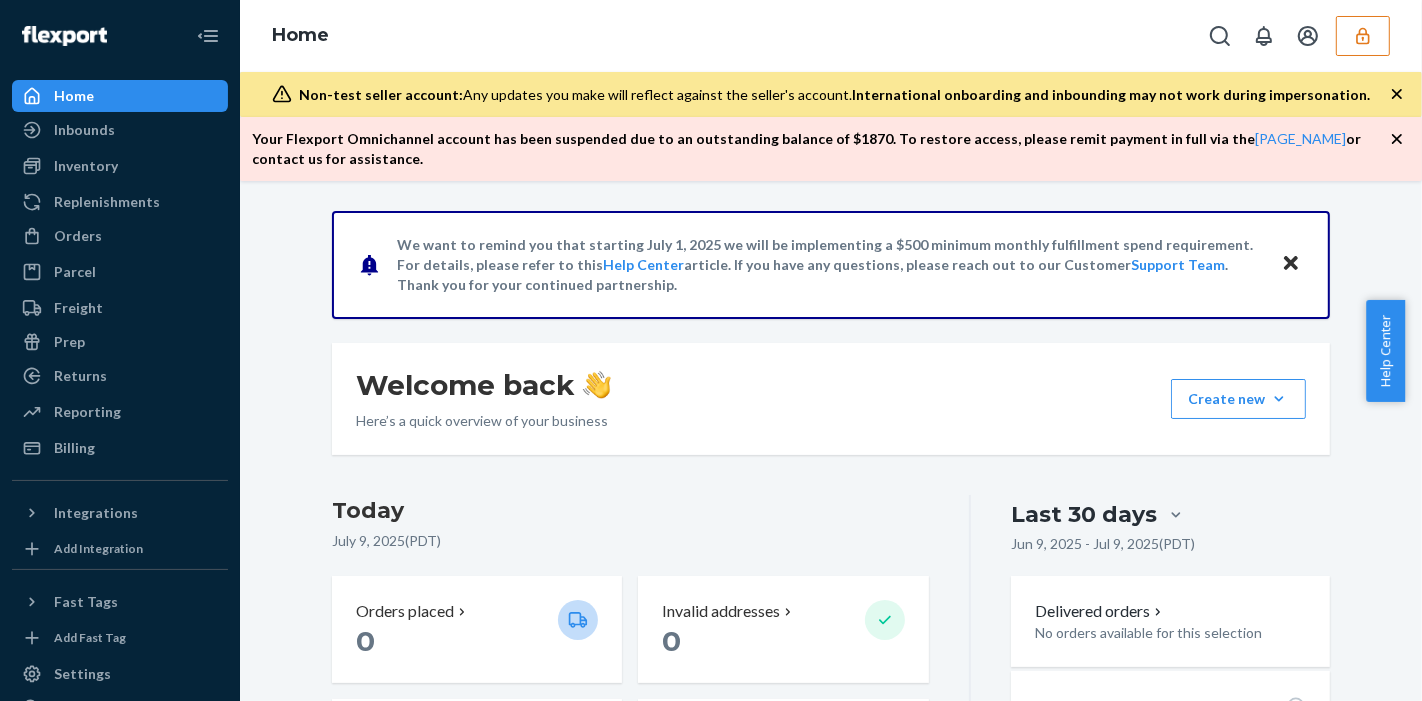 click at bounding box center (1362, 35) 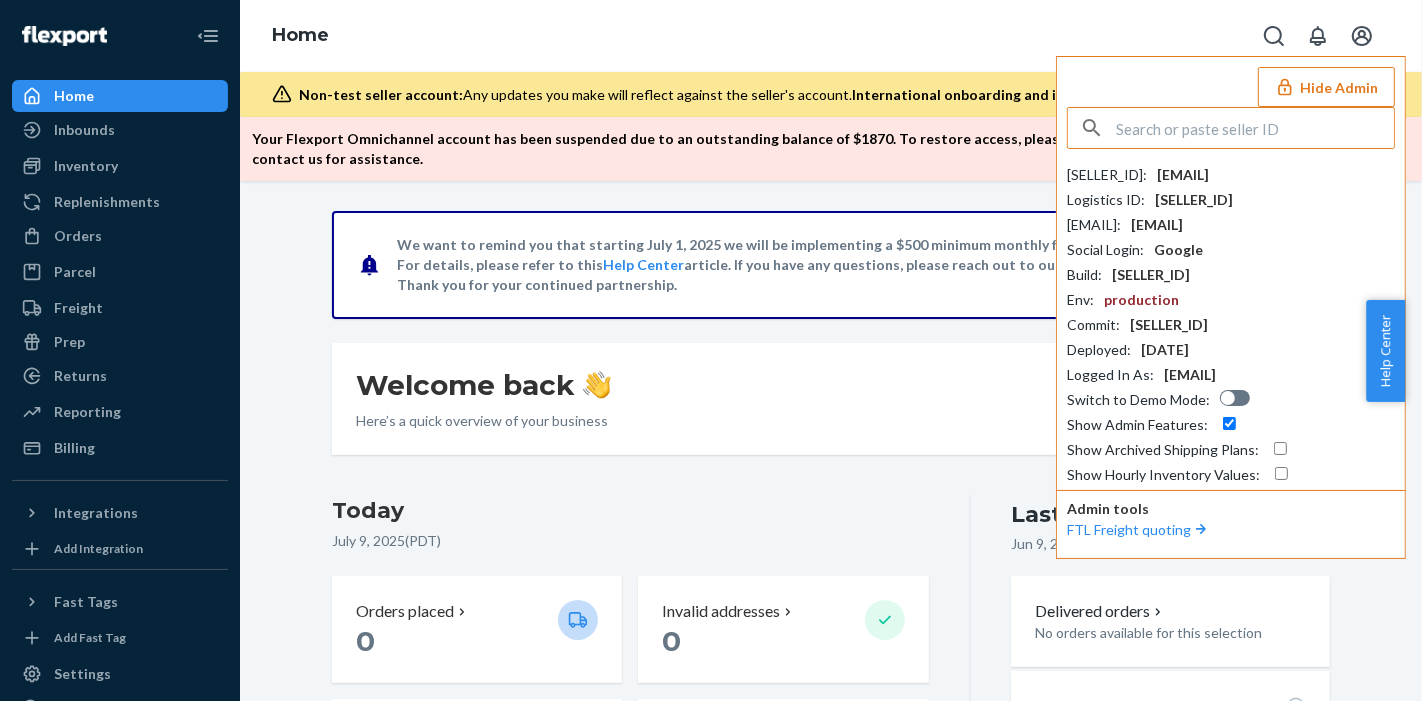 click on "[EMAIL]" at bounding box center (1183, 175) 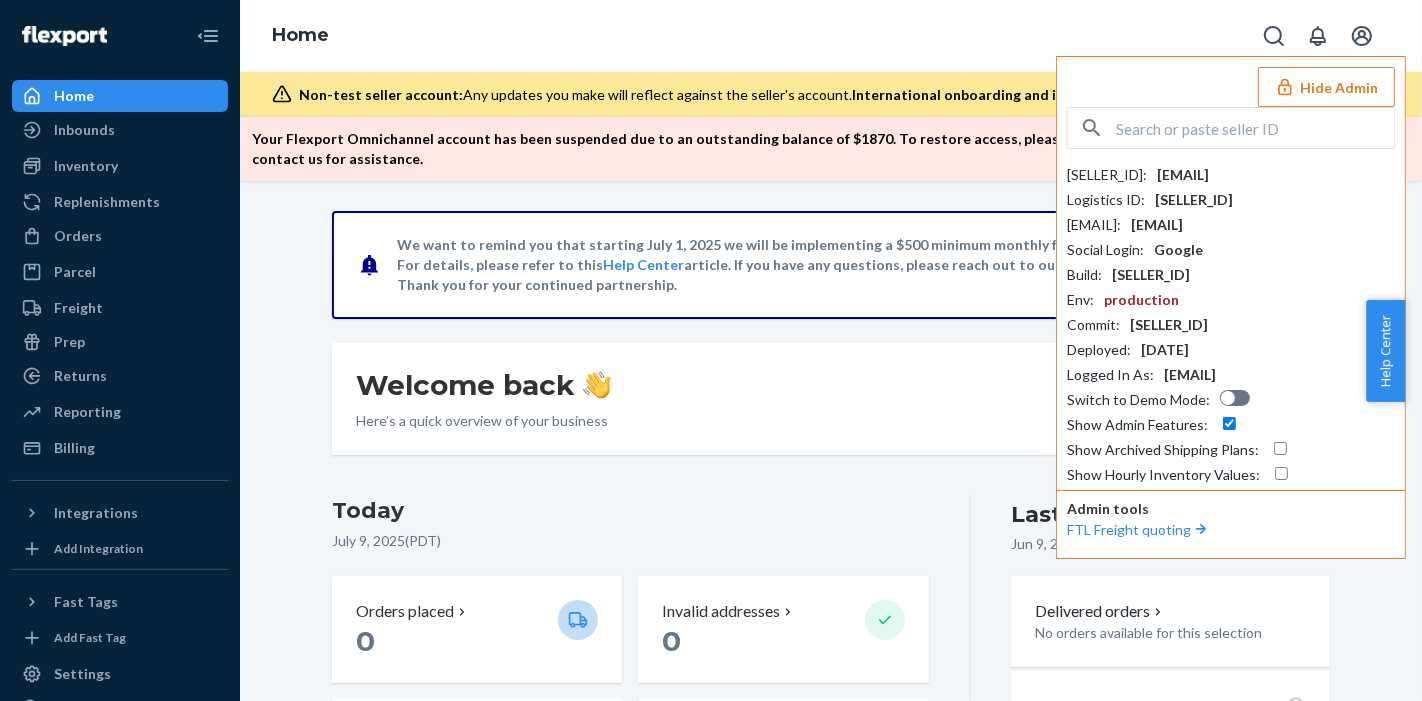 click on "[EMAIL]" at bounding box center [1183, 175] 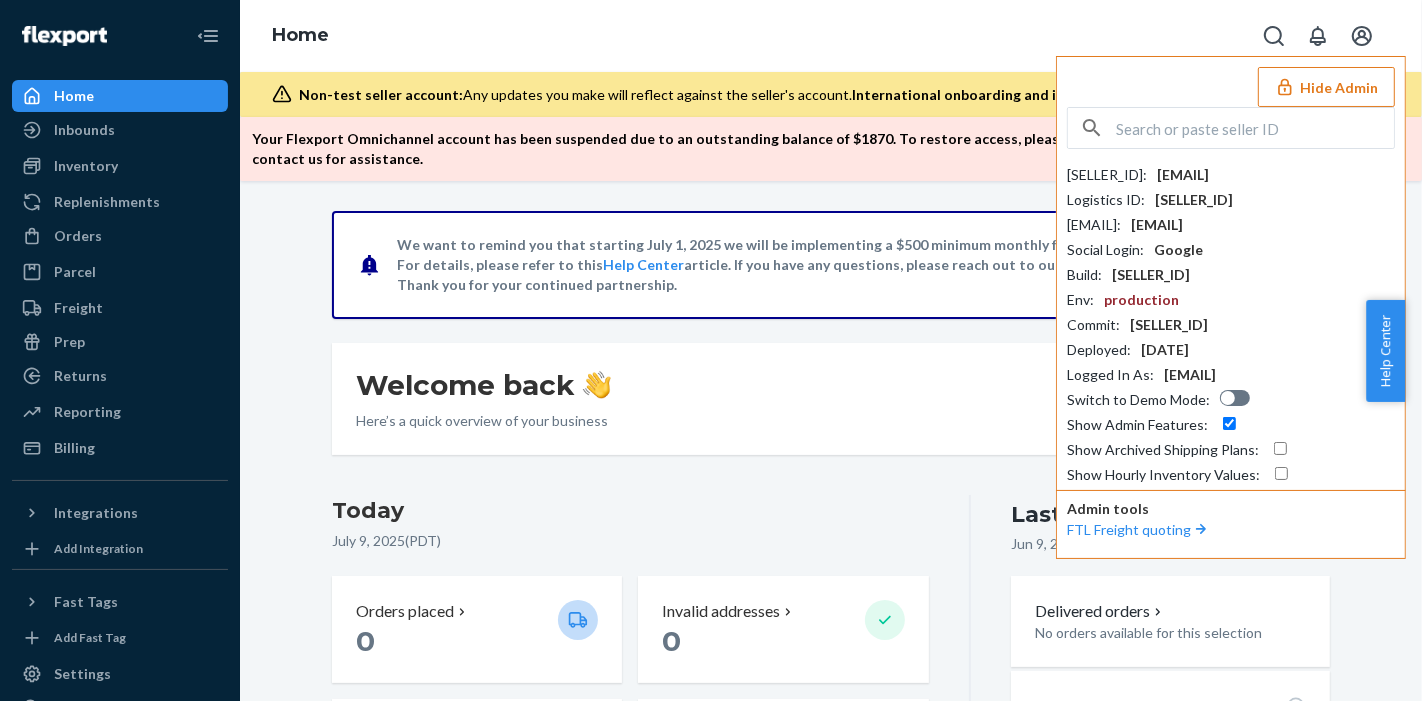 copy on "[EMAIL]" 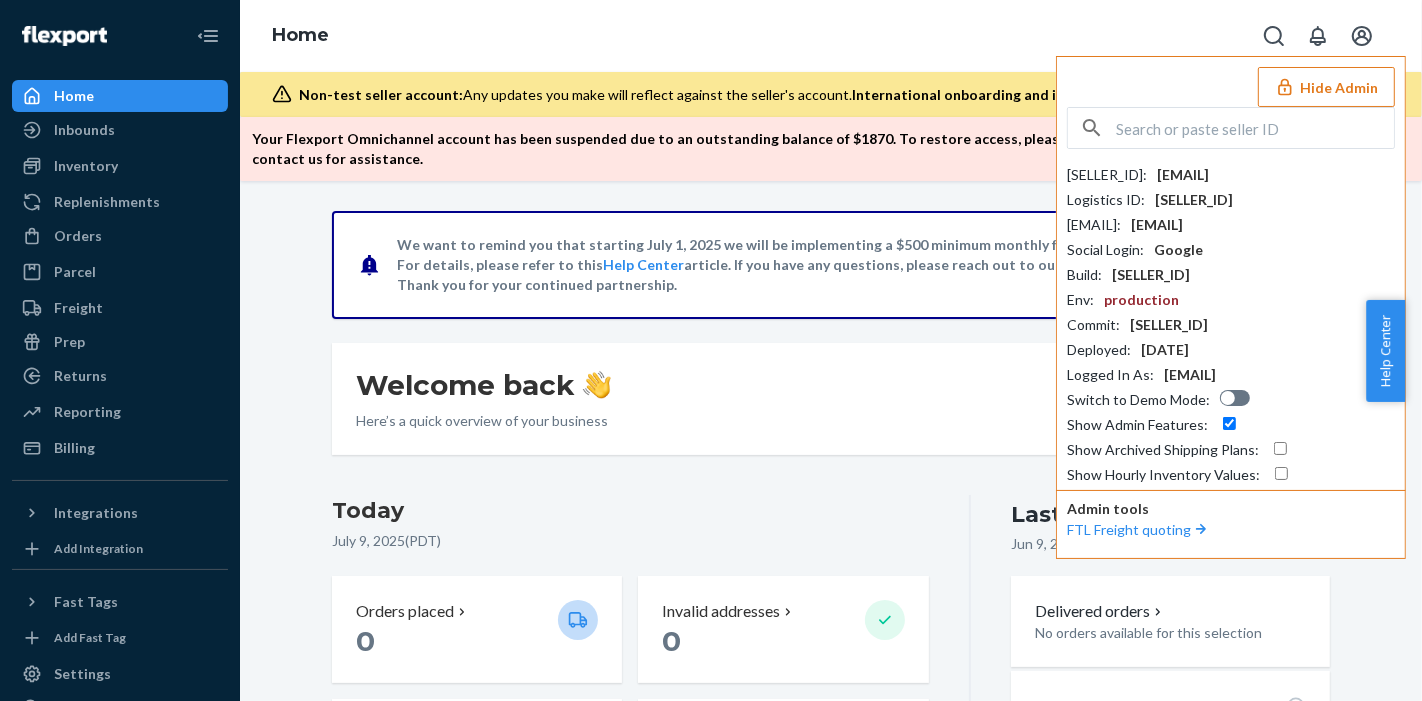 click at bounding box center (1255, 128) 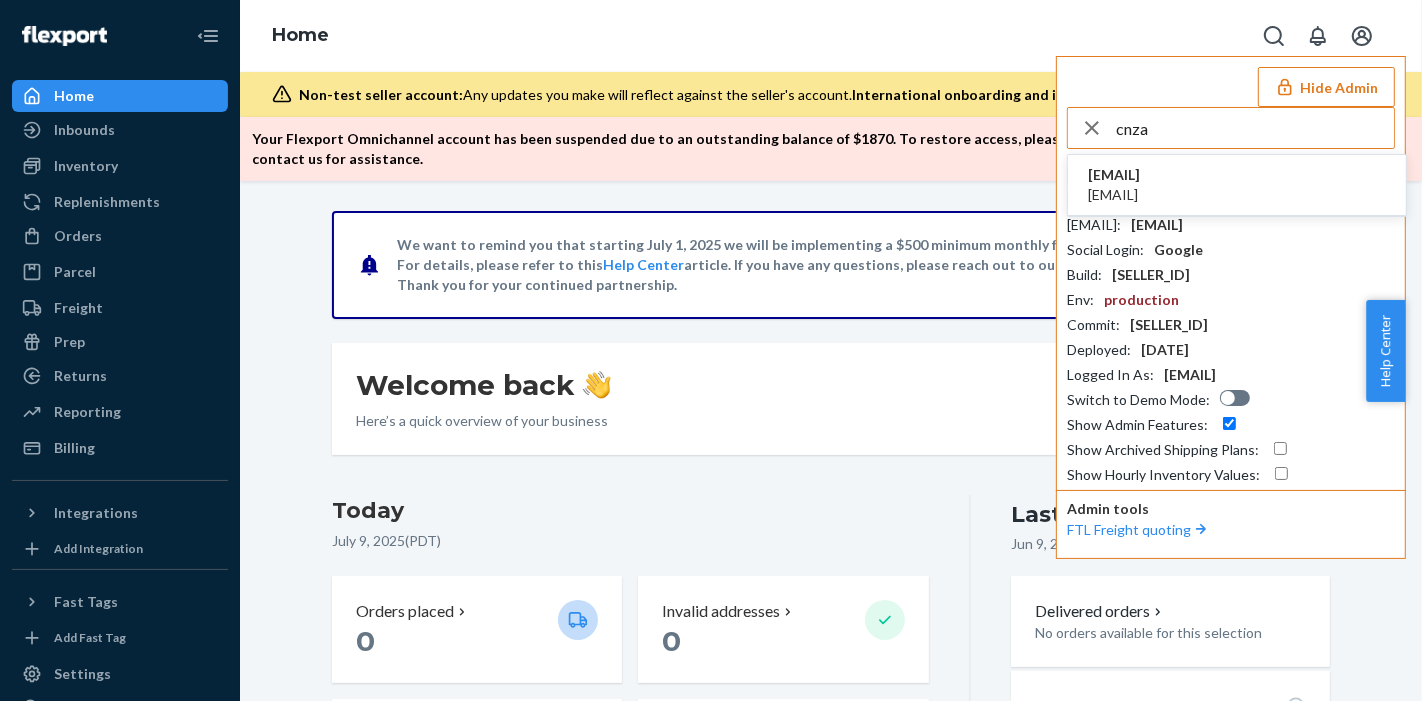 type on "cnza" 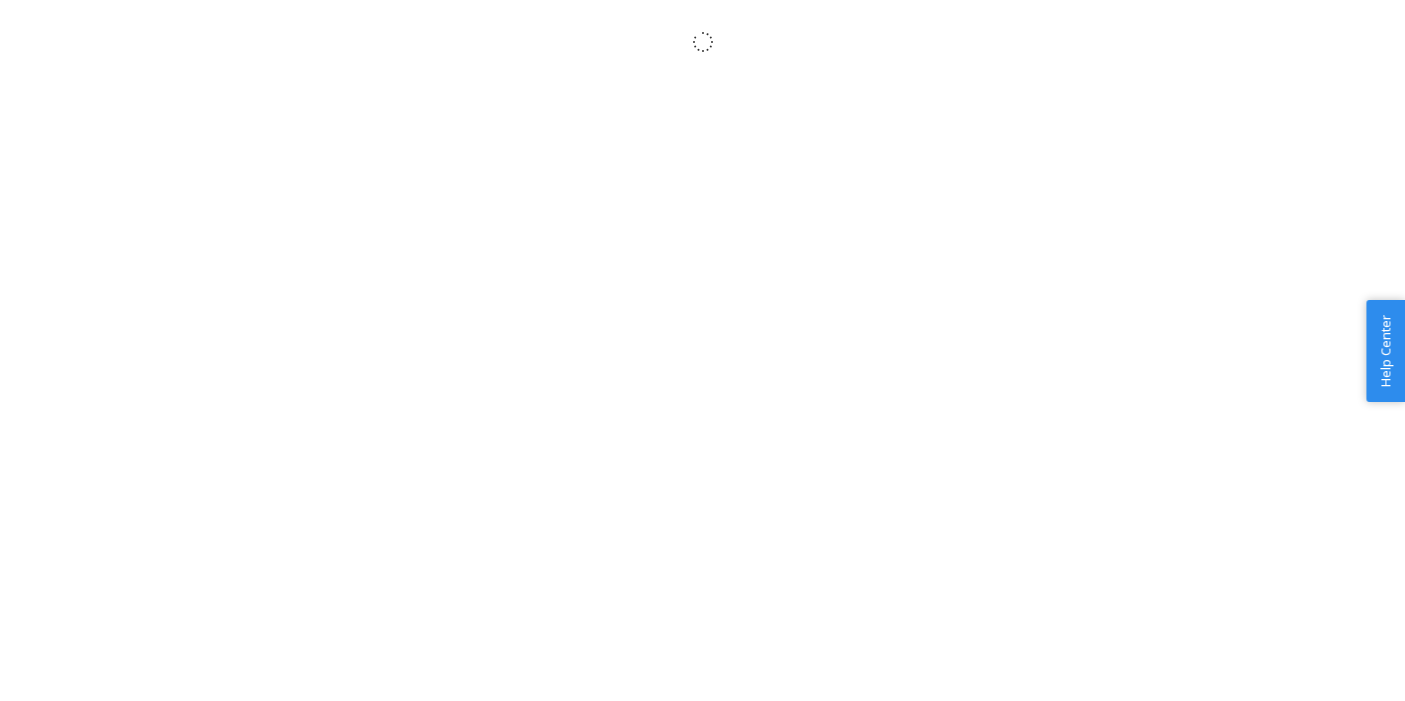 scroll, scrollTop: 0, scrollLeft: 0, axis: both 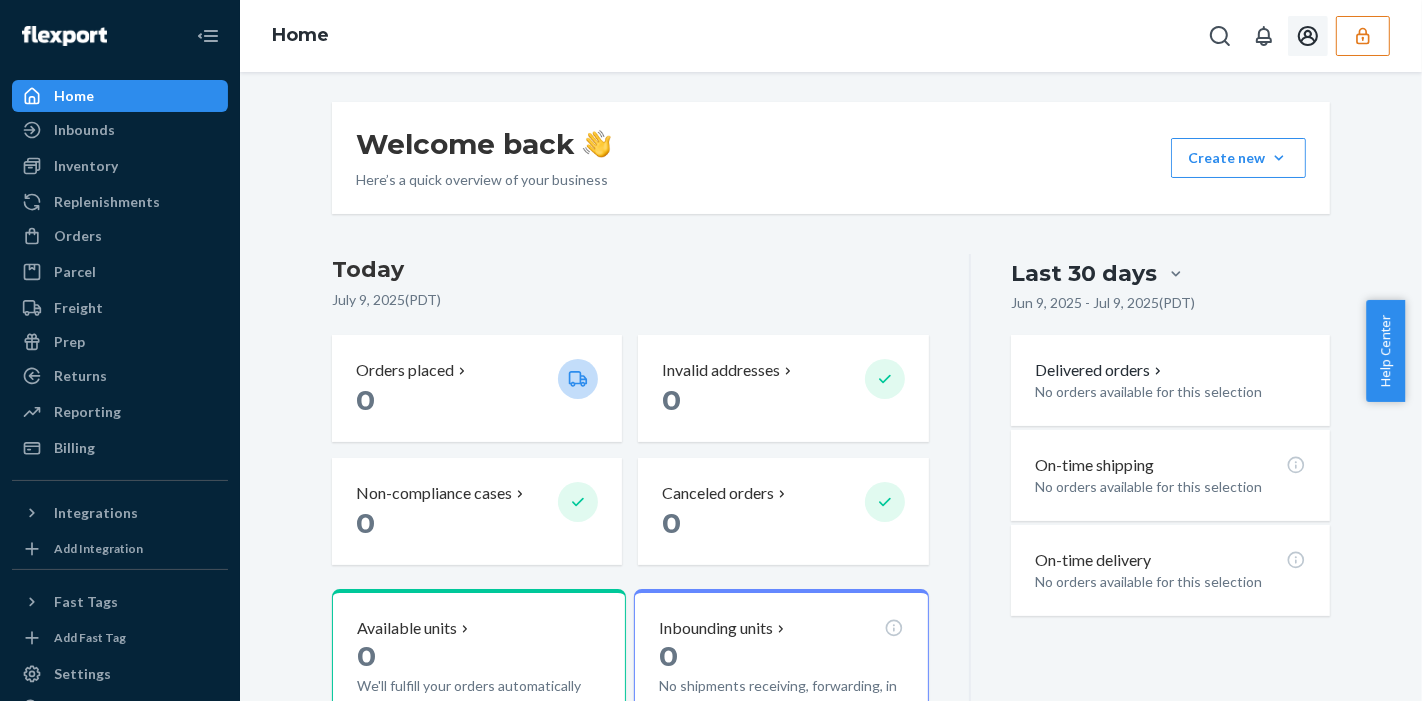 click at bounding box center [1363, 36] 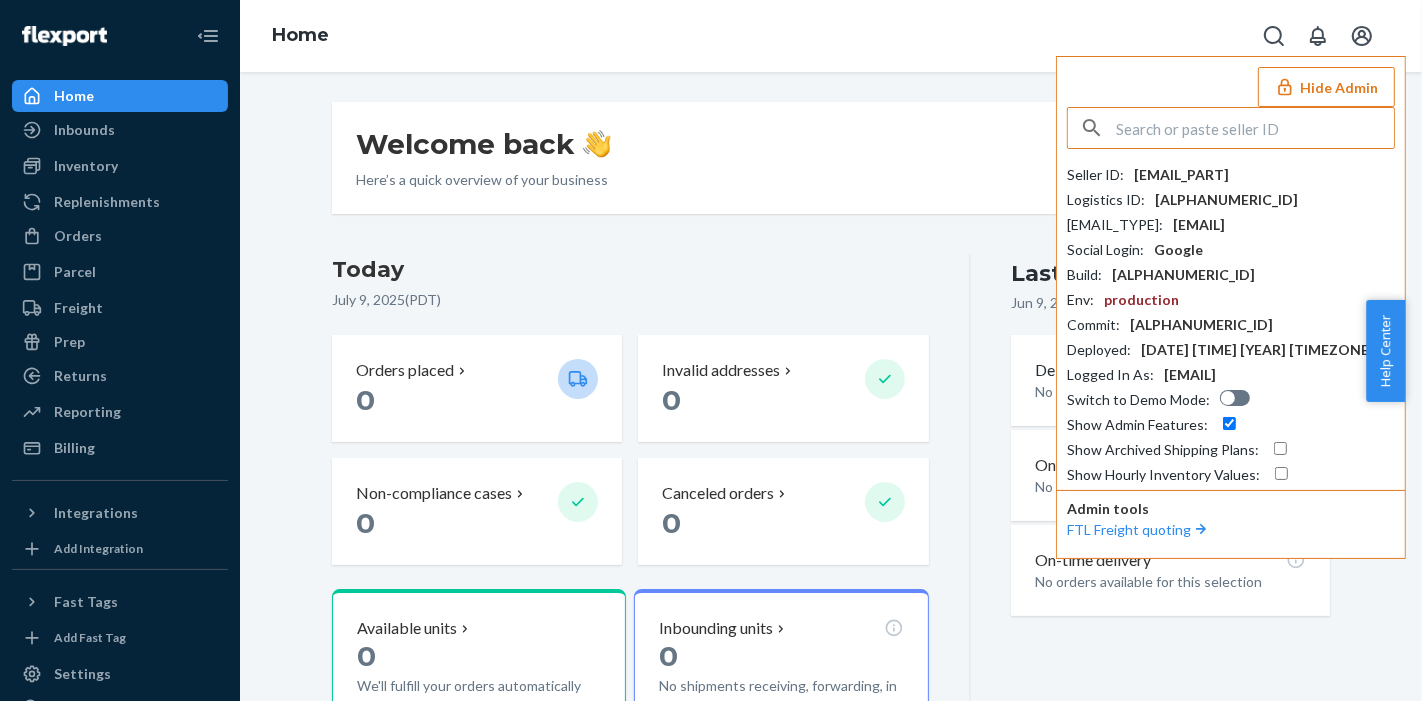 click on "[EMAIL]" at bounding box center (1181, 175) 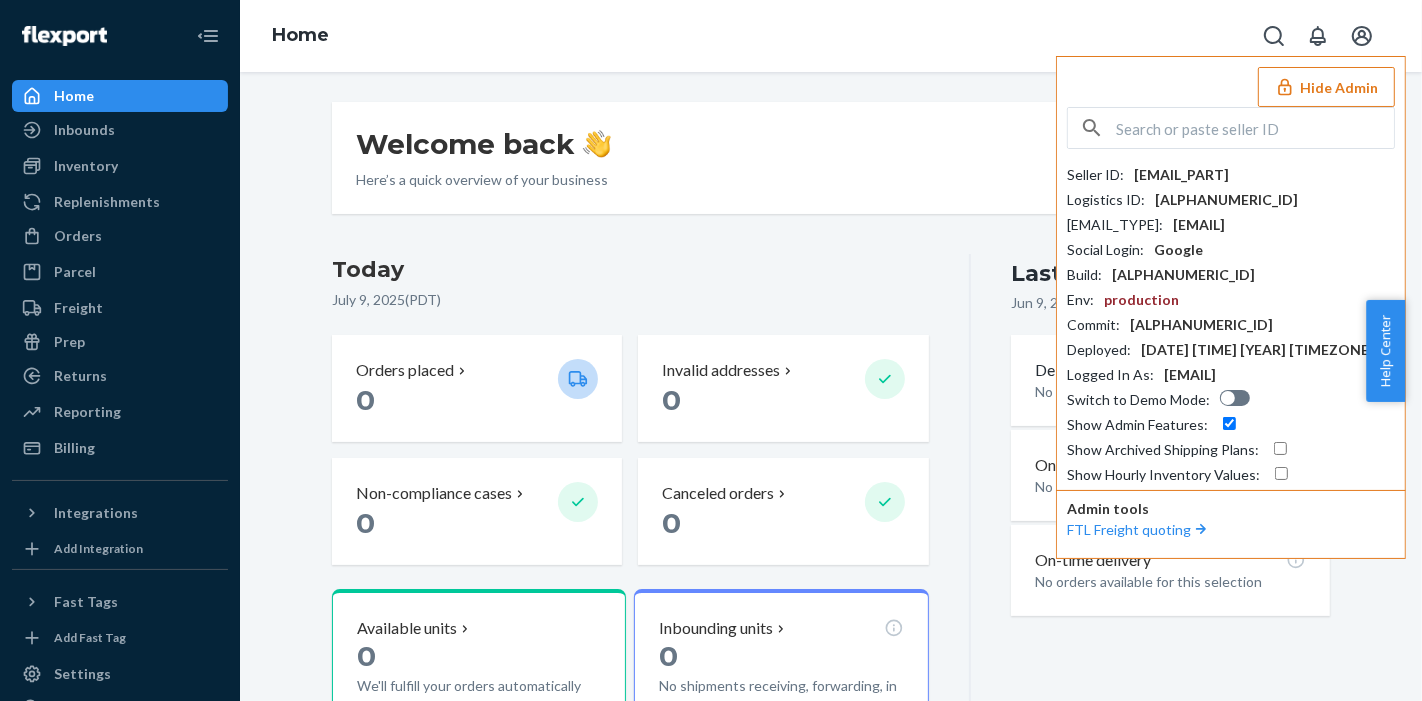 click on "[EMAIL]" at bounding box center (1181, 175) 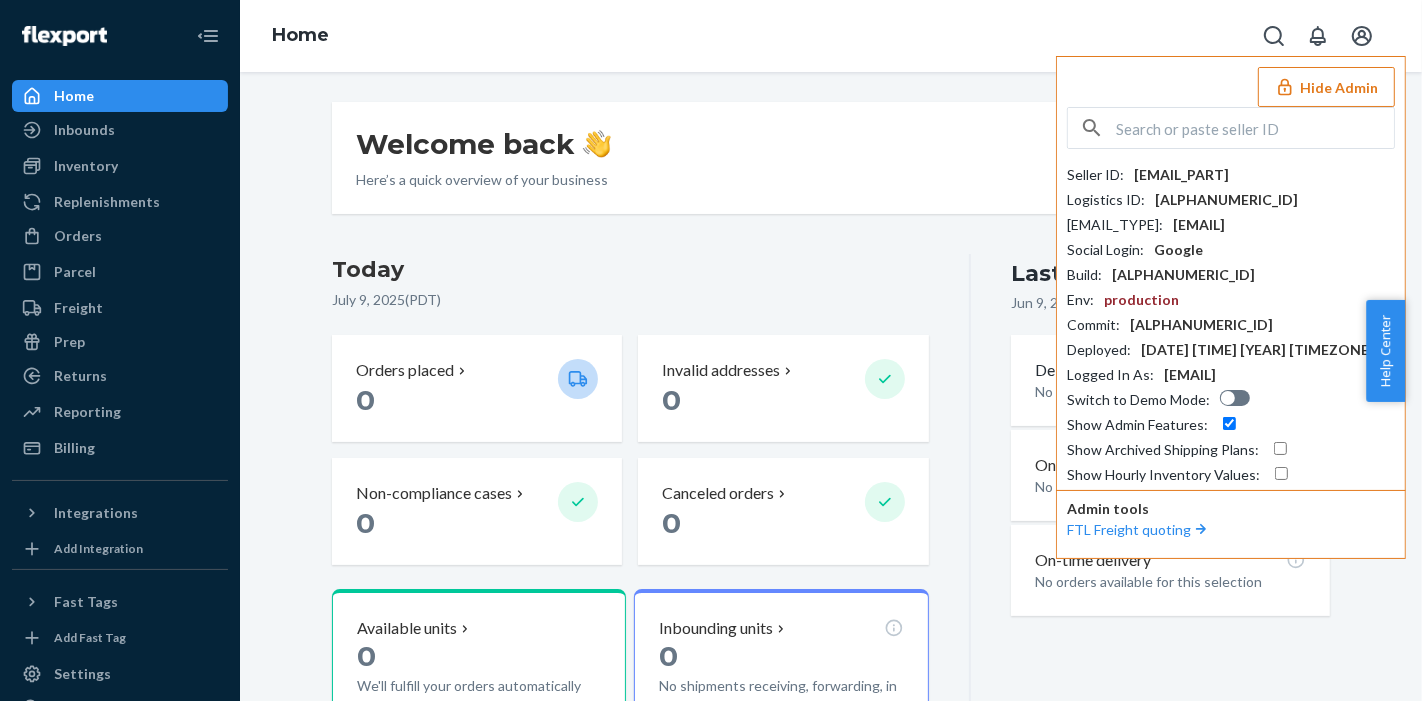 click at bounding box center [1255, 128] 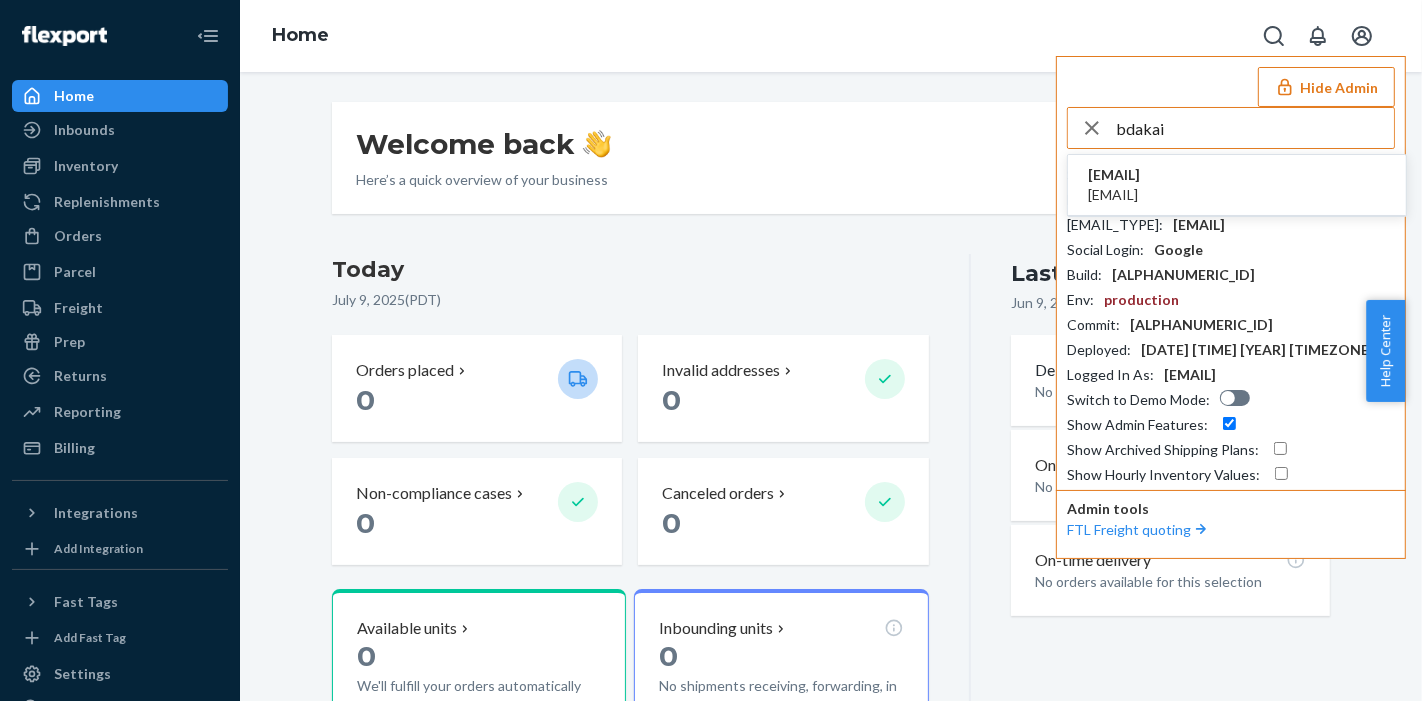 type on "bdakai" 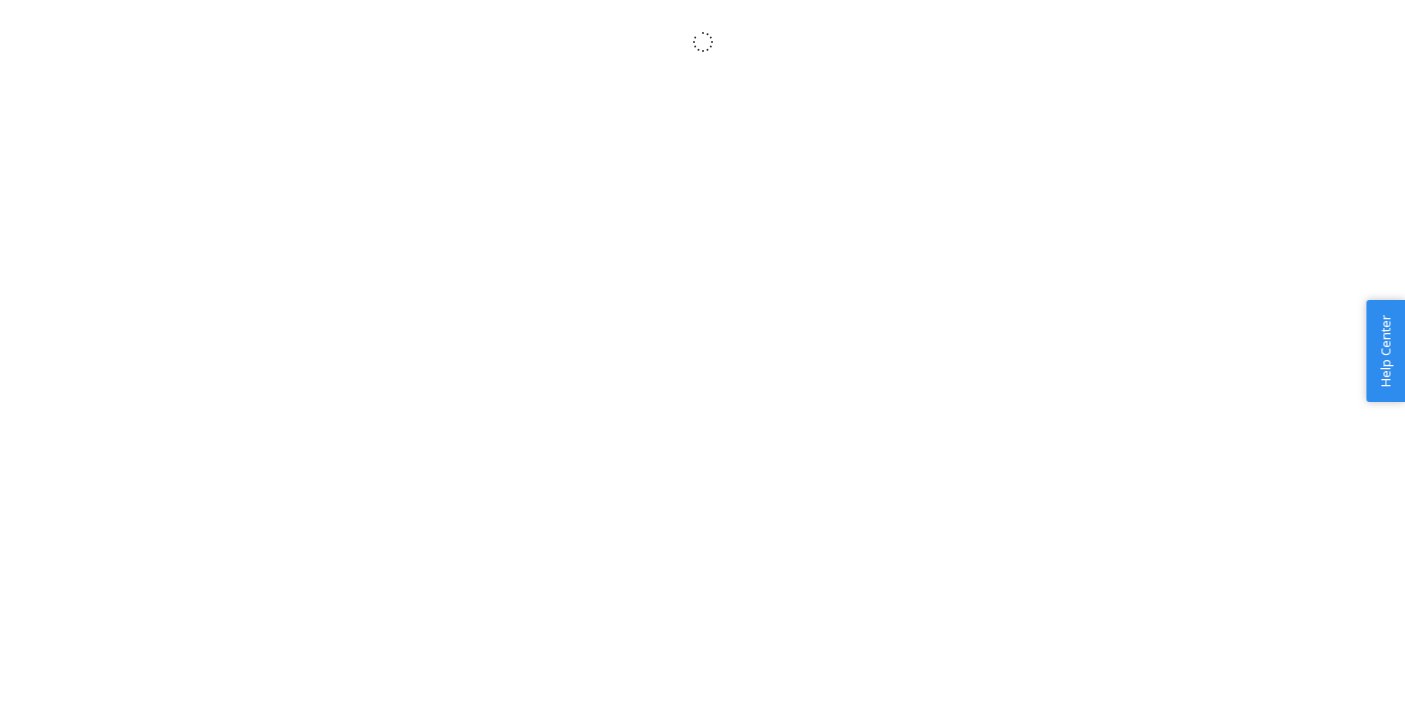 scroll, scrollTop: 0, scrollLeft: 0, axis: both 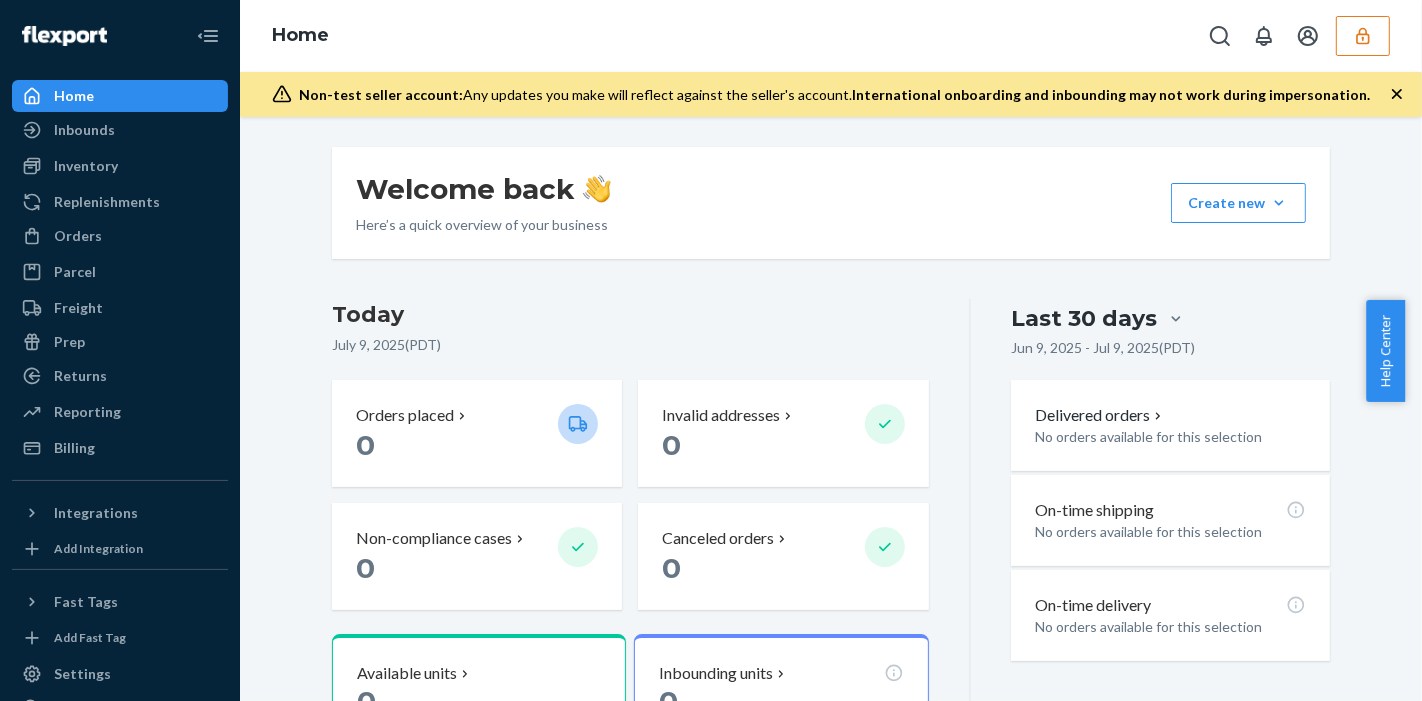 click on "Home" at bounding box center [831, 36] 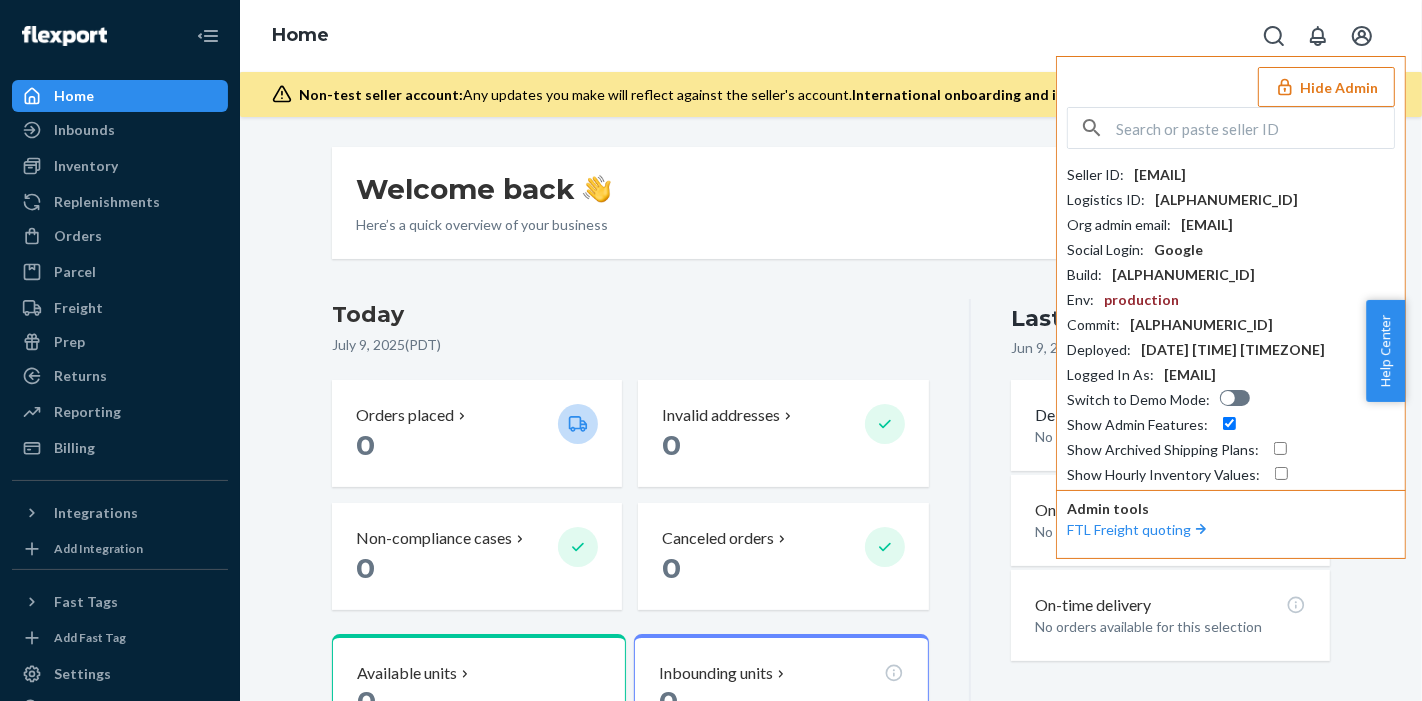 click on "cbdakaiflexportcom" at bounding box center [1160, 175] 